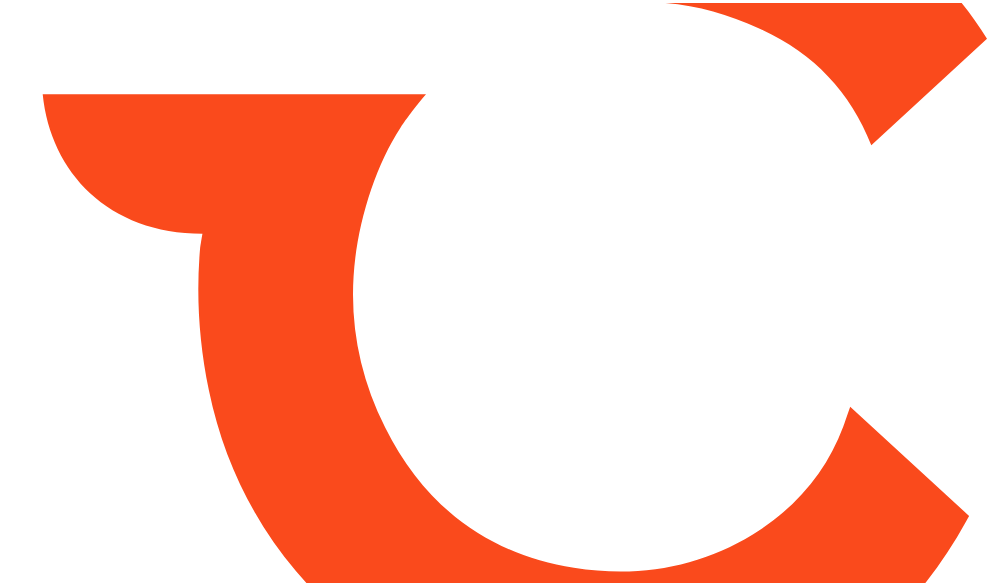 scroll, scrollTop: 0, scrollLeft: 0, axis: both 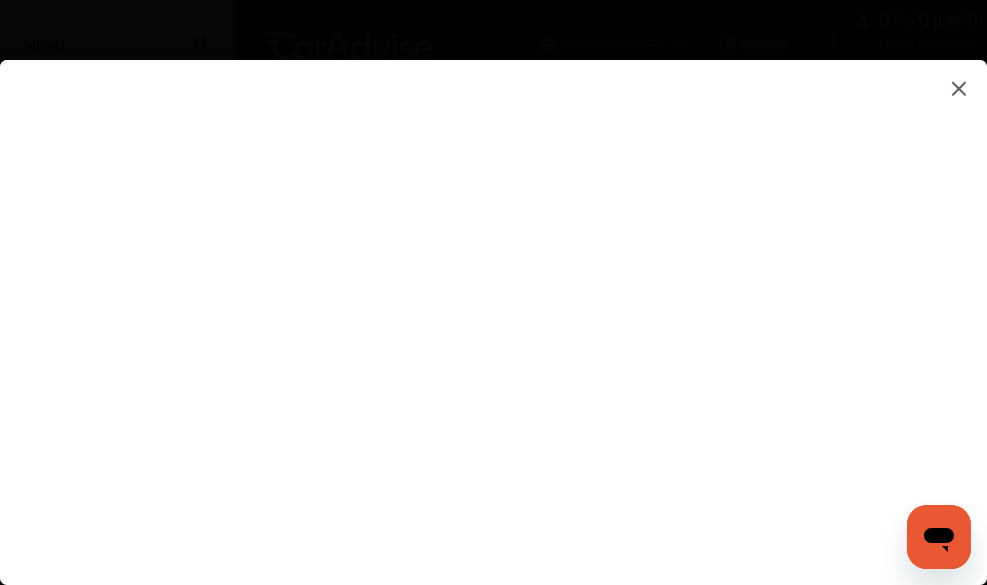 click at bounding box center [493, 302] 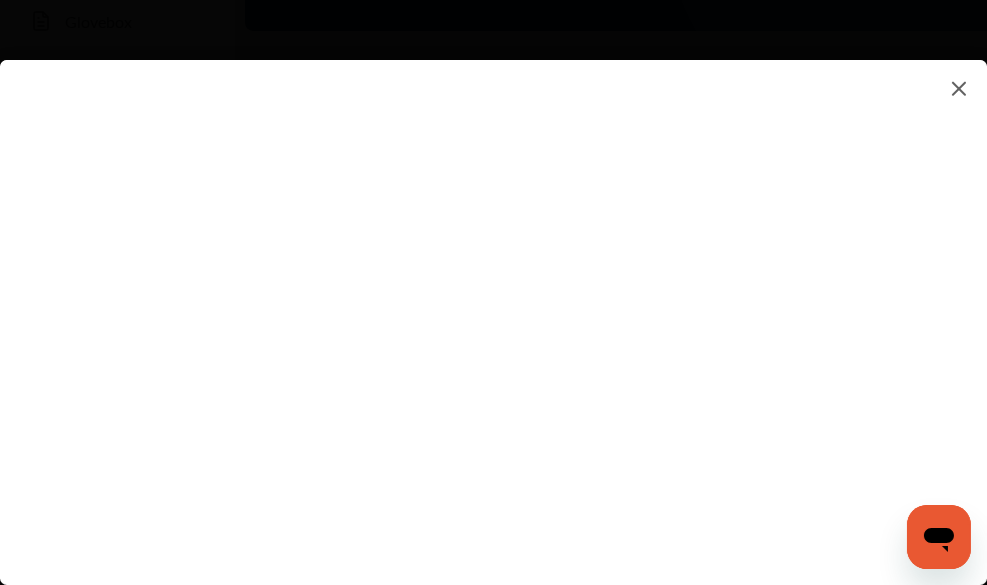 scroll, scrollTop: 408, scrollLeft: 0, axis: vertical 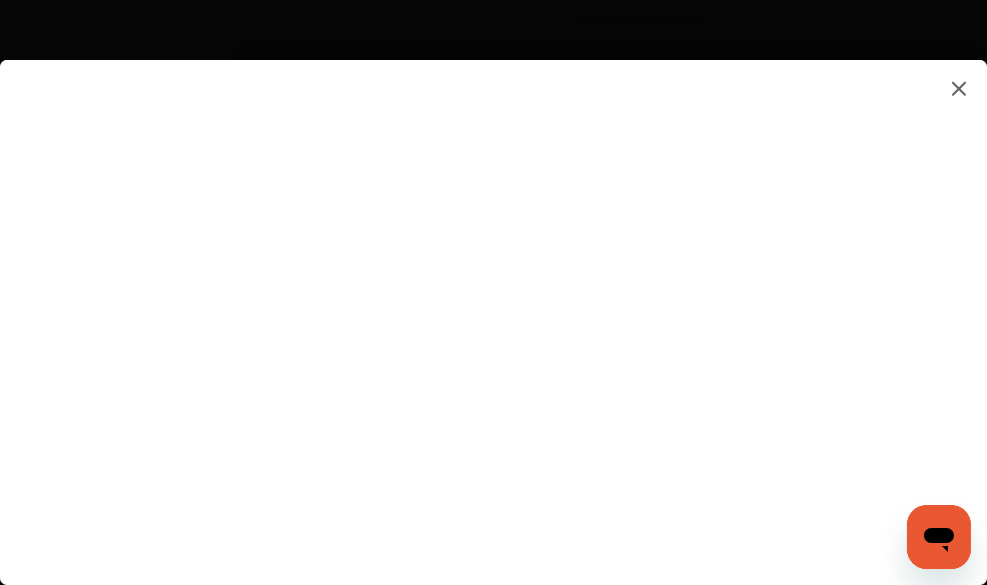 click at bounding box center (493, 302) 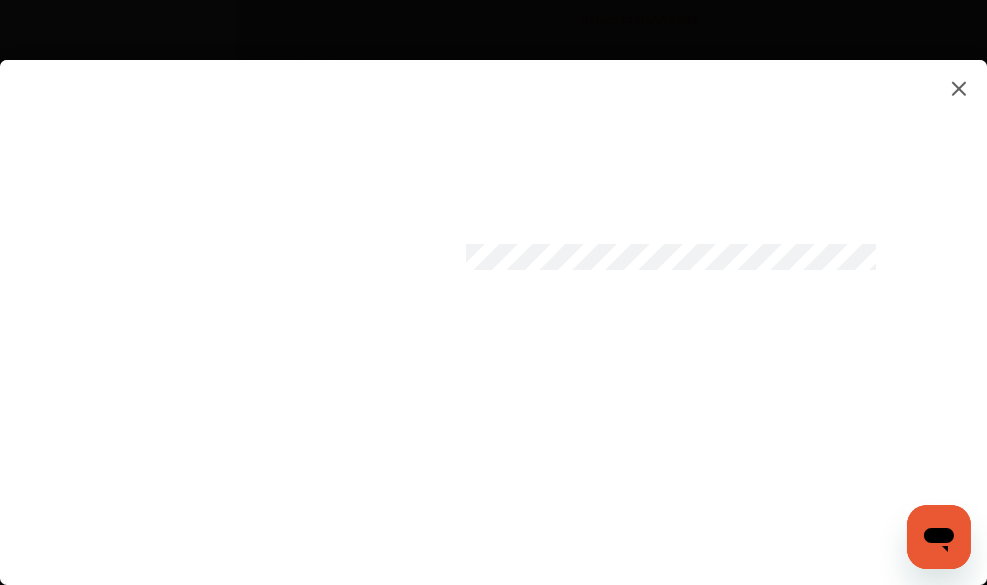click at bounding box center [493, 302] 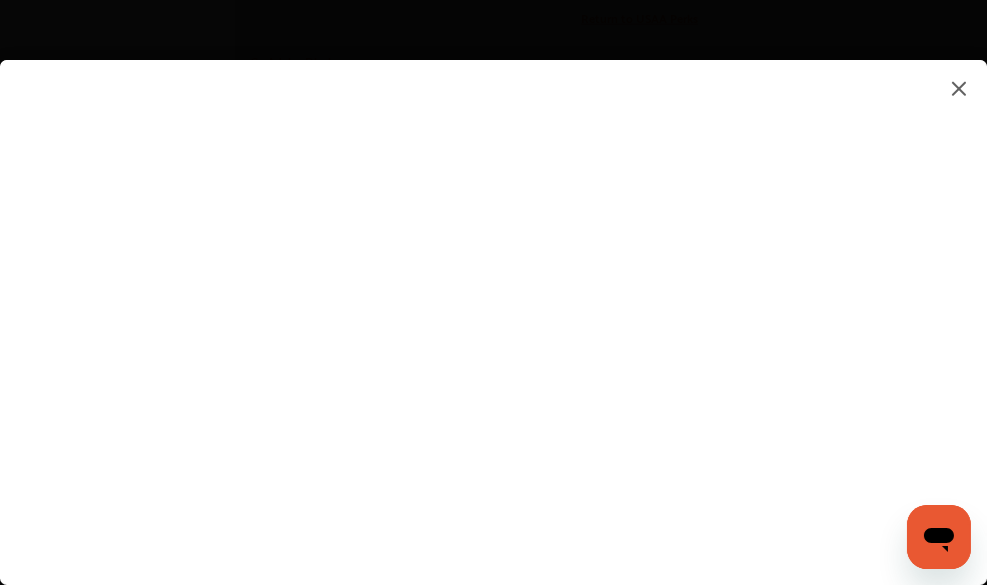 click at bounding box center (493, 302) 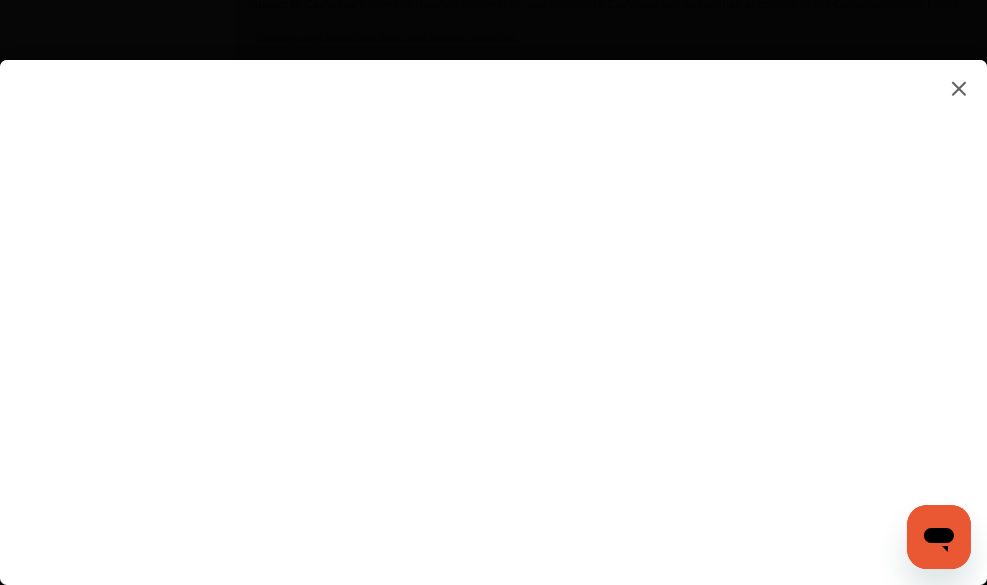 scroll, scrollTop: 3247, scrollLeft: 0, axis: vertical 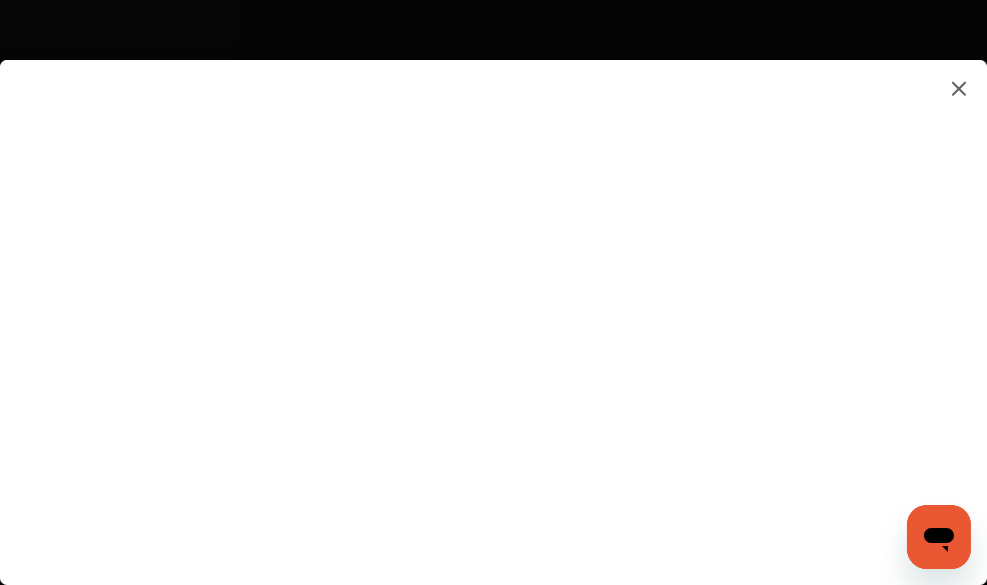 click on "My Account
Dashboard
Approvals
Maintenance Schedule
Membership Card
Fuel
Glovebox
My Garage
Invite Friends
FAQs Sign Out Close Menu Open Menu MENU
Dashboard
Fuel
Approvals
Maintenance Schedule
Membership Card
Glovebox
My Garage
Invite Friends
FAQs No shop selected No shop selected Find a shop [FIRST] [LAST] Basic   Account Upgrade Account My Account Membership Card Sign Out Always better than retail price. Search for a service Search for... All Common Services Maintenance Schedules 0 My Cart
You haven't added any services for your car yet...  Save up to 10% Today! Add Services Continue to checkout 1 Add first vehicle 2 Select Shop 3 Select Services 4 Book Appointment
Request your Fuel Card to  save up to $0.05 cents on fuel per gallon! Request now Learn more" at bounding box center [493, -2814] 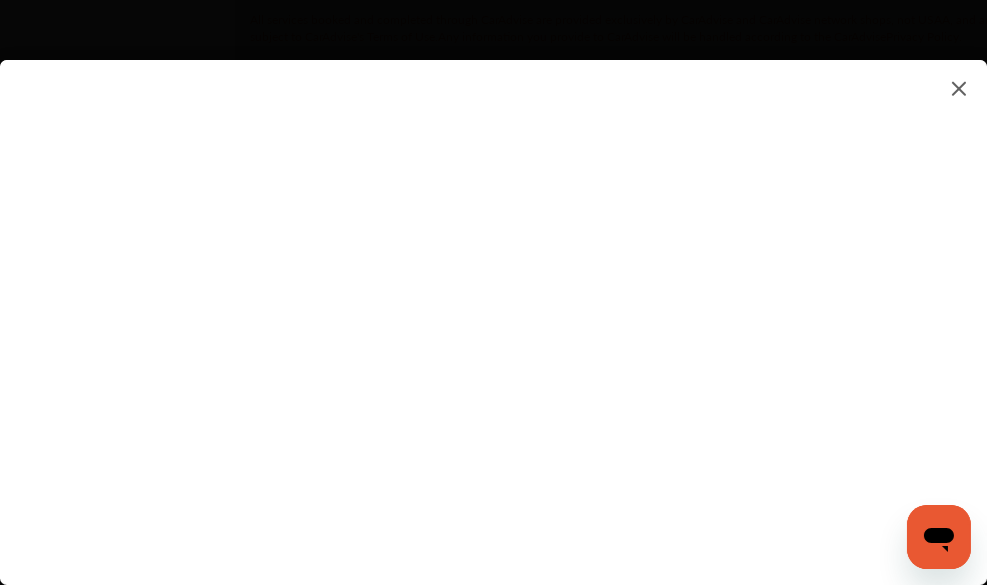 scroll, scrollTop: 3247, scrollLeft: 0, axis: vertical 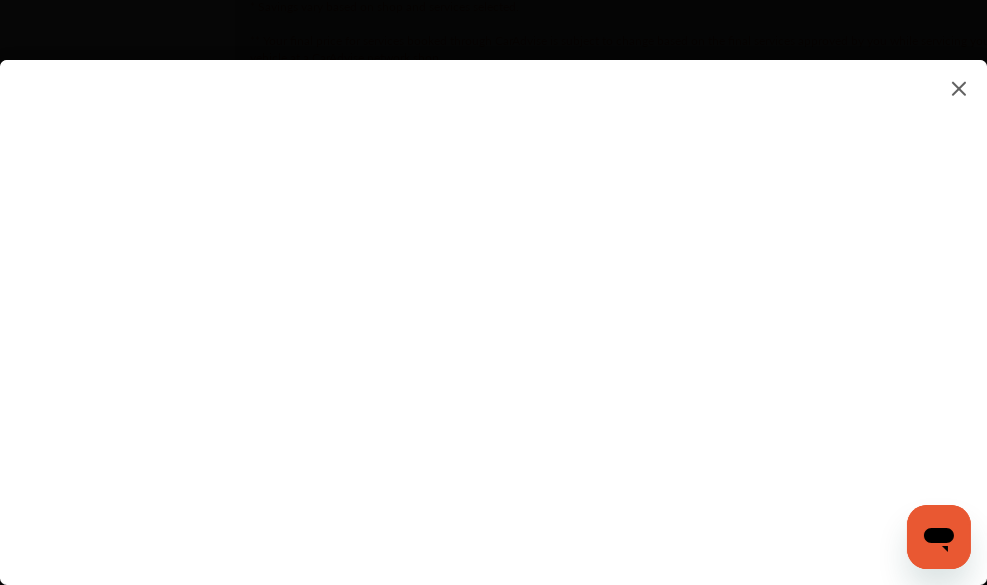 click at bounding box center (493, 302) 